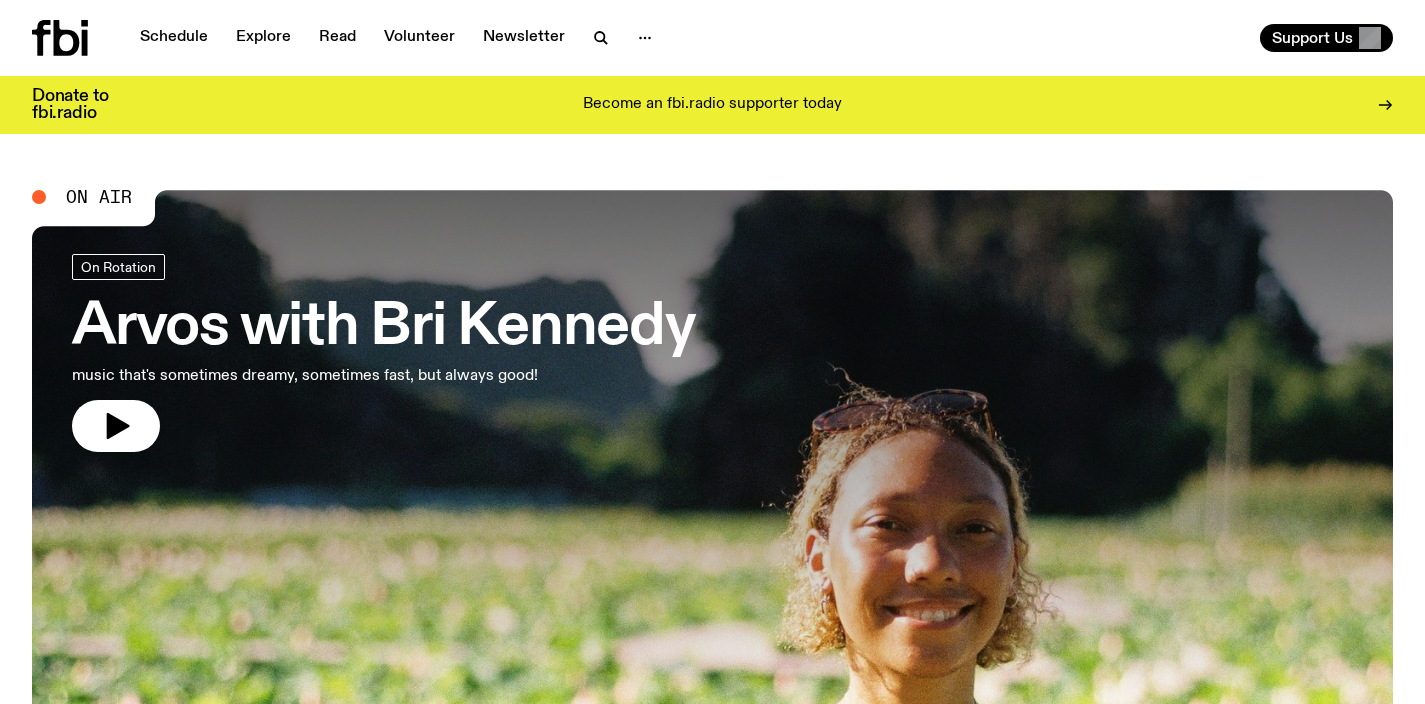 scroll, scrollTop: 0, scrollLeft: 0, axis: both 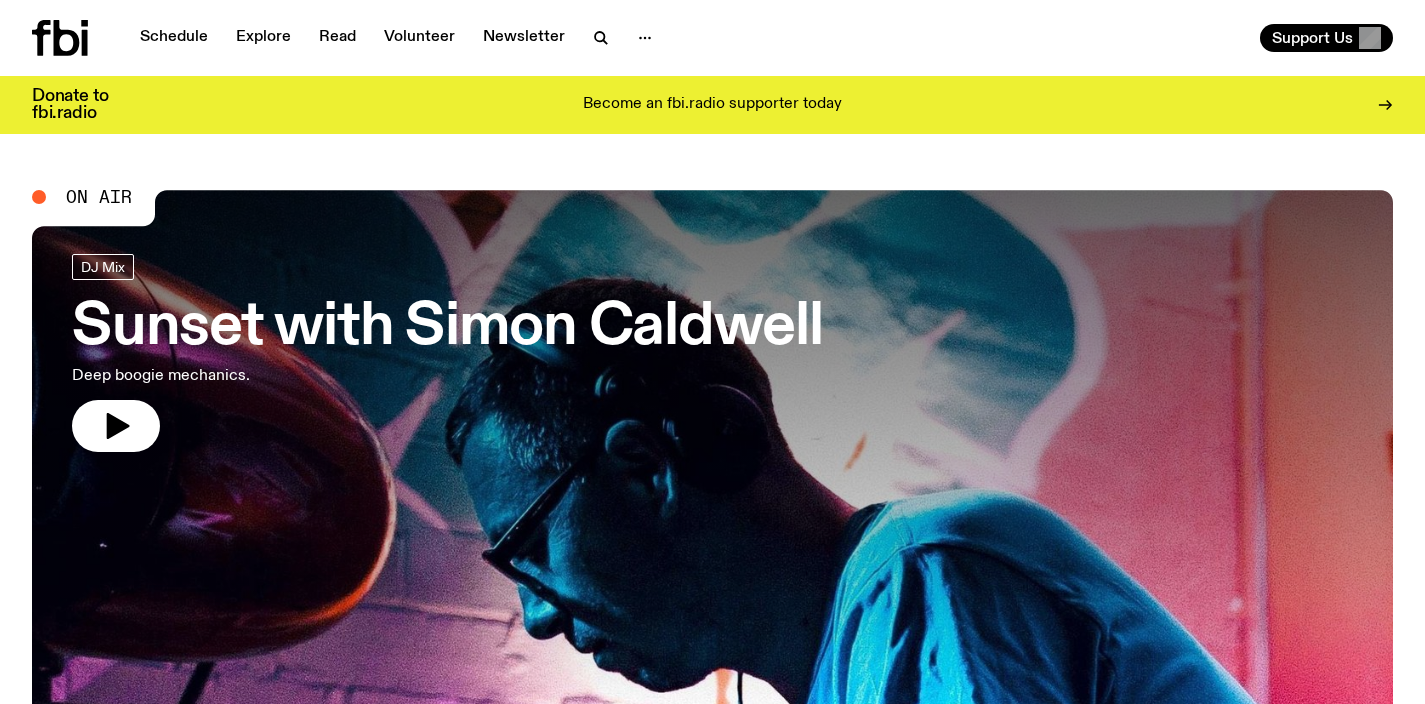 click on "Sunset with Simon Caldwell" at bounding box center [447, 328] 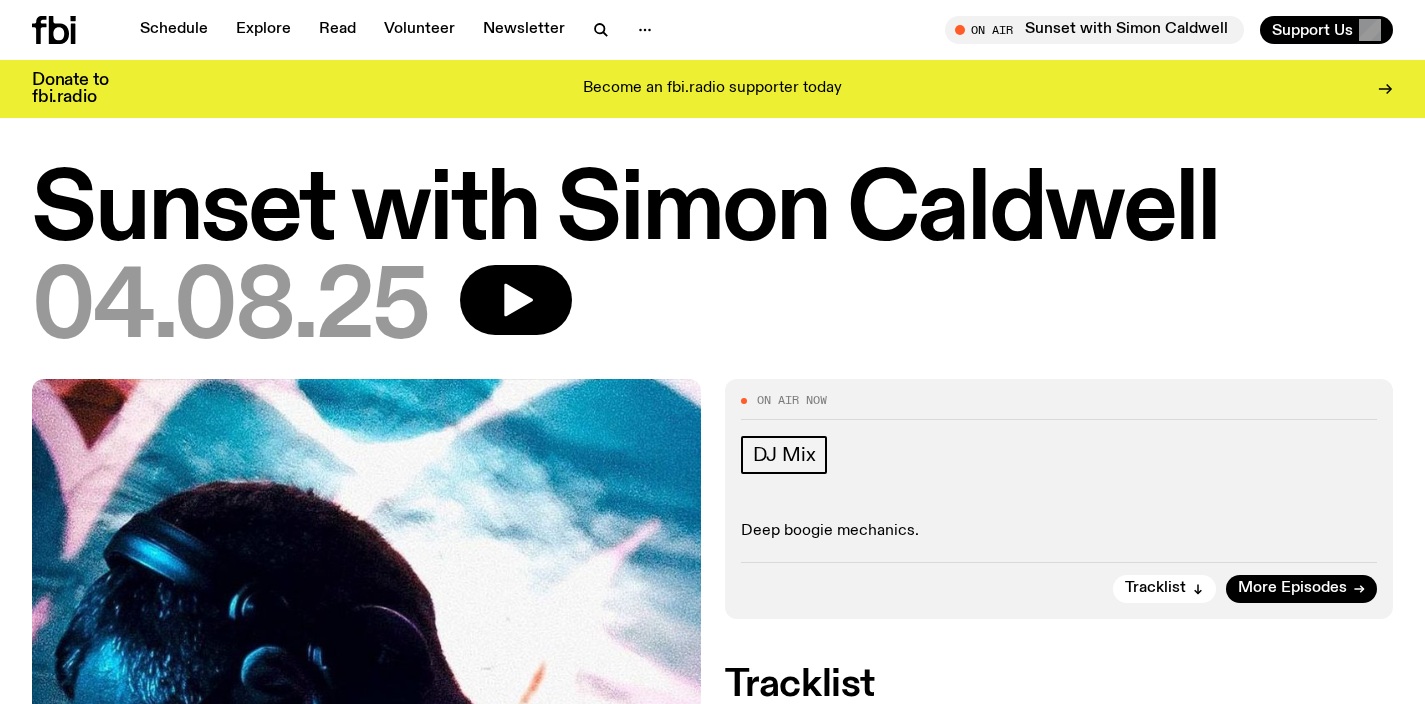 scroll, scrollTop: 108, scrollLeft: 0, axis: vertical 